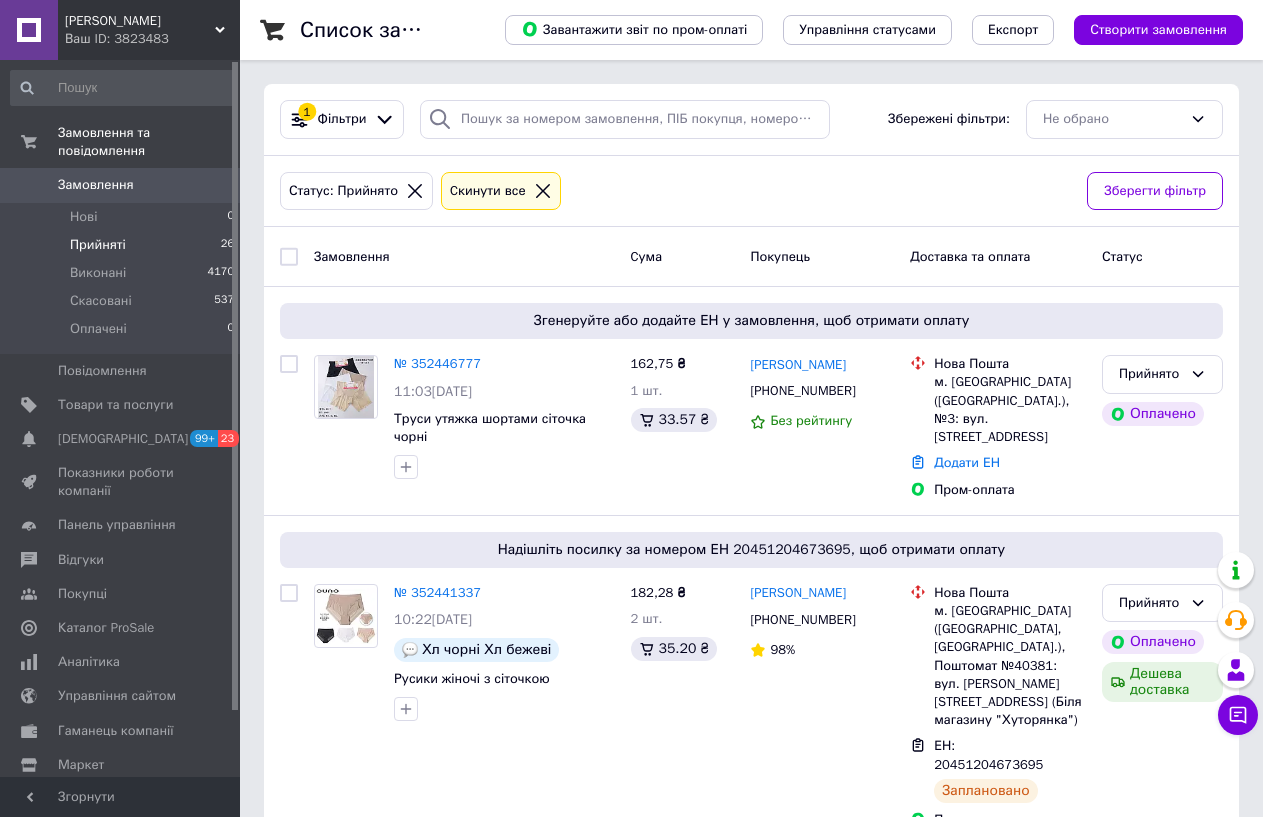 scroll, scrollTop: 0, scrollLeft: 0, axis: both 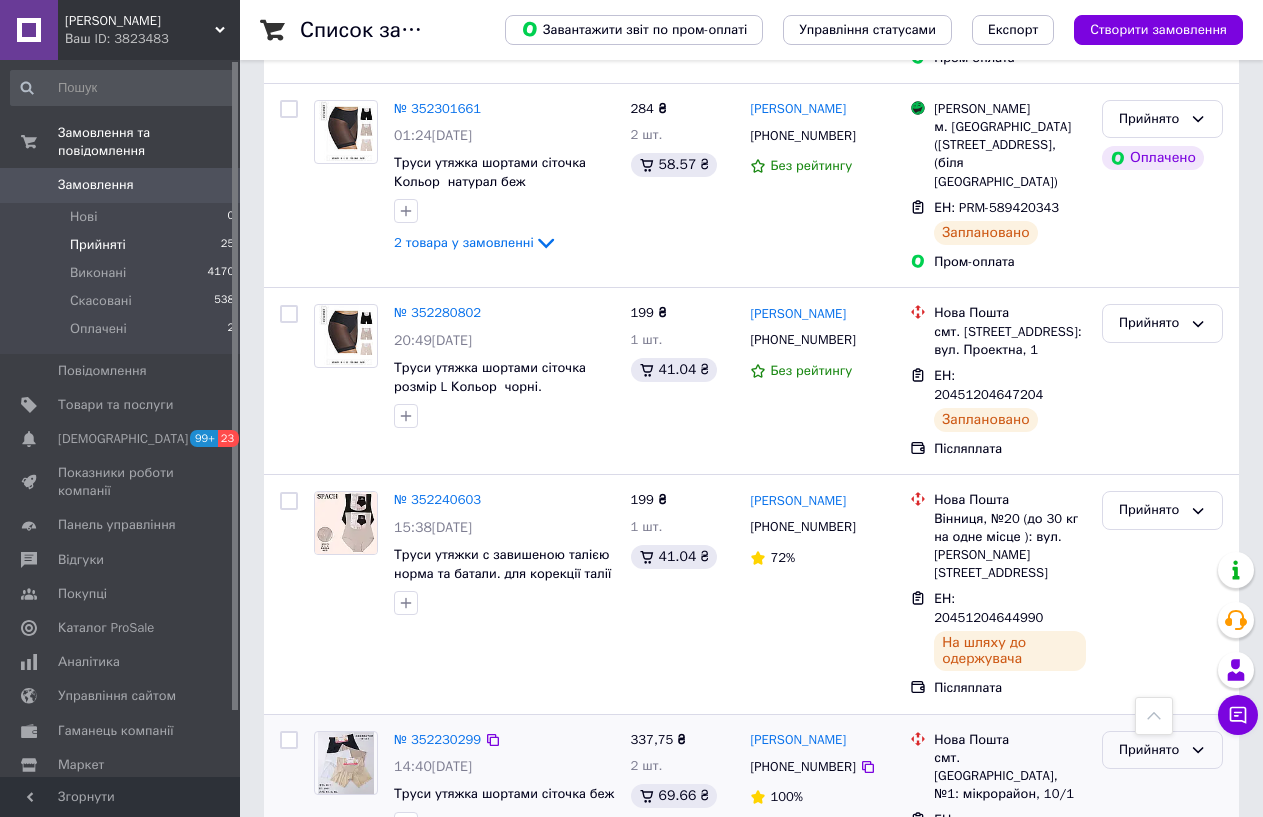 click on "Прийнято" at bounding box center [1162, 750] 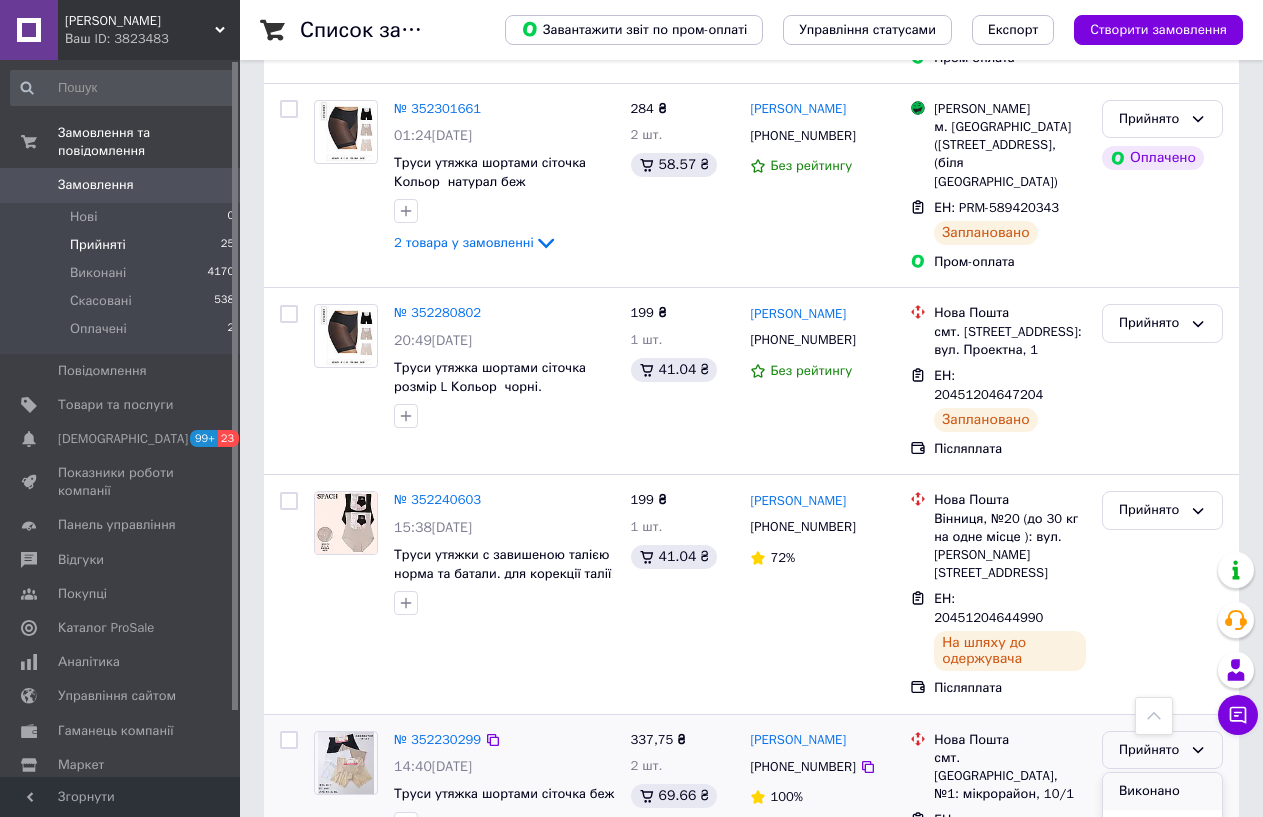 click on "Виконано" at bounding box center (1162, 791) 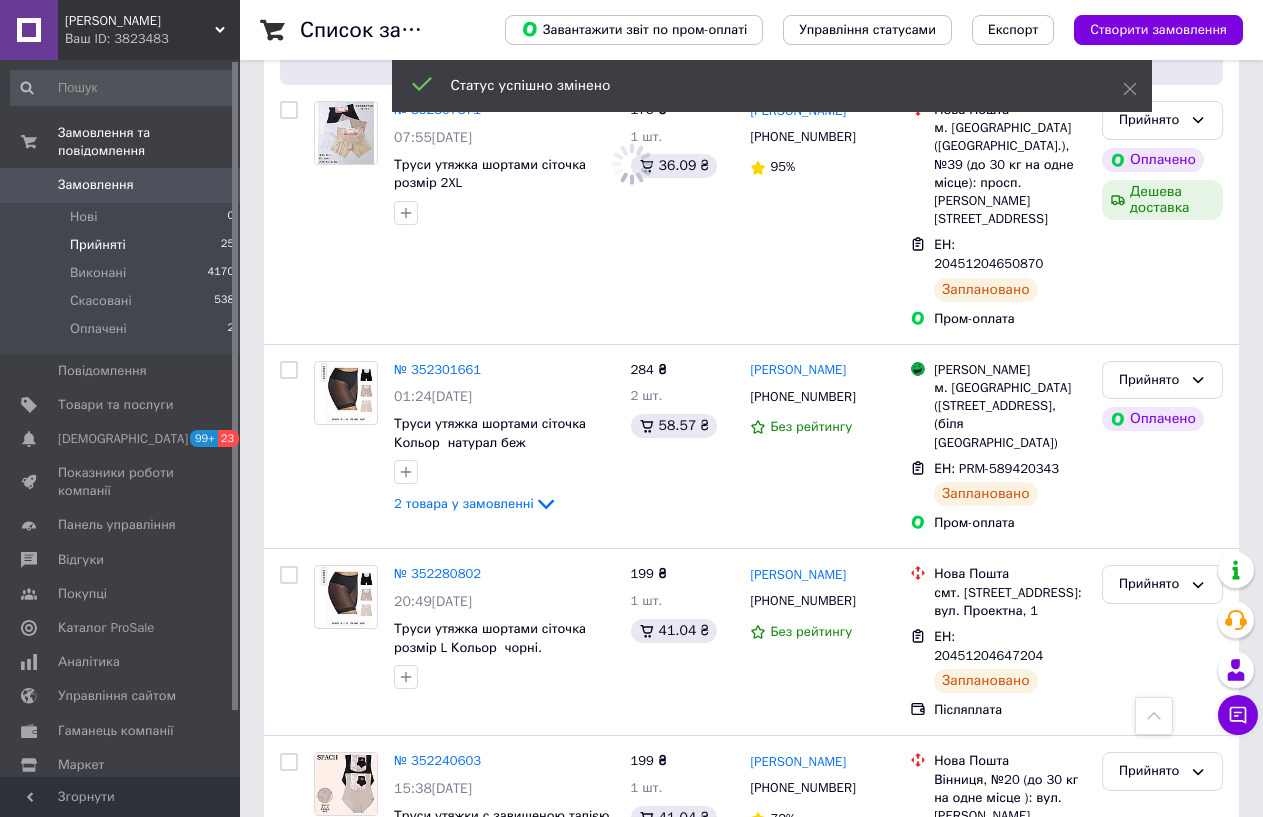 scroll, scrollTop: 3747, scrollLeft: 0, axis: vertical 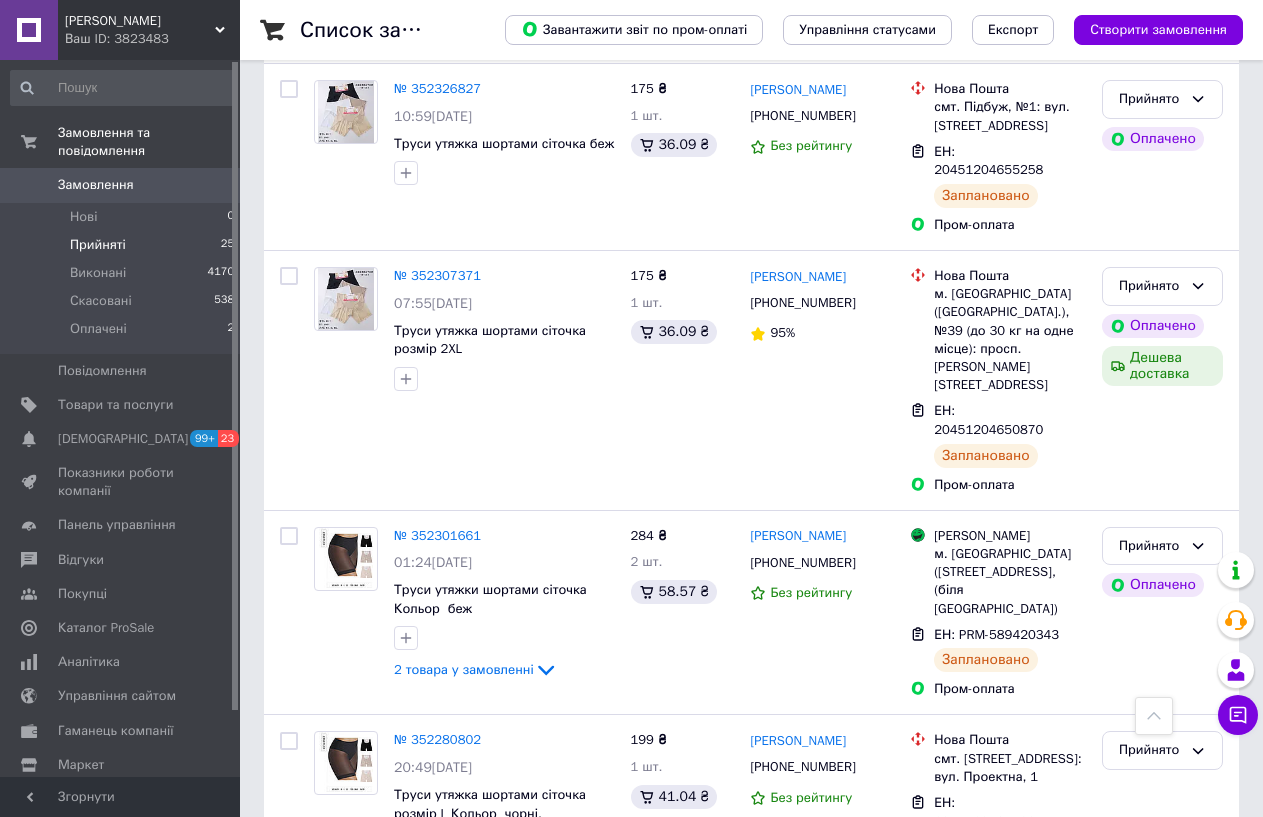 click 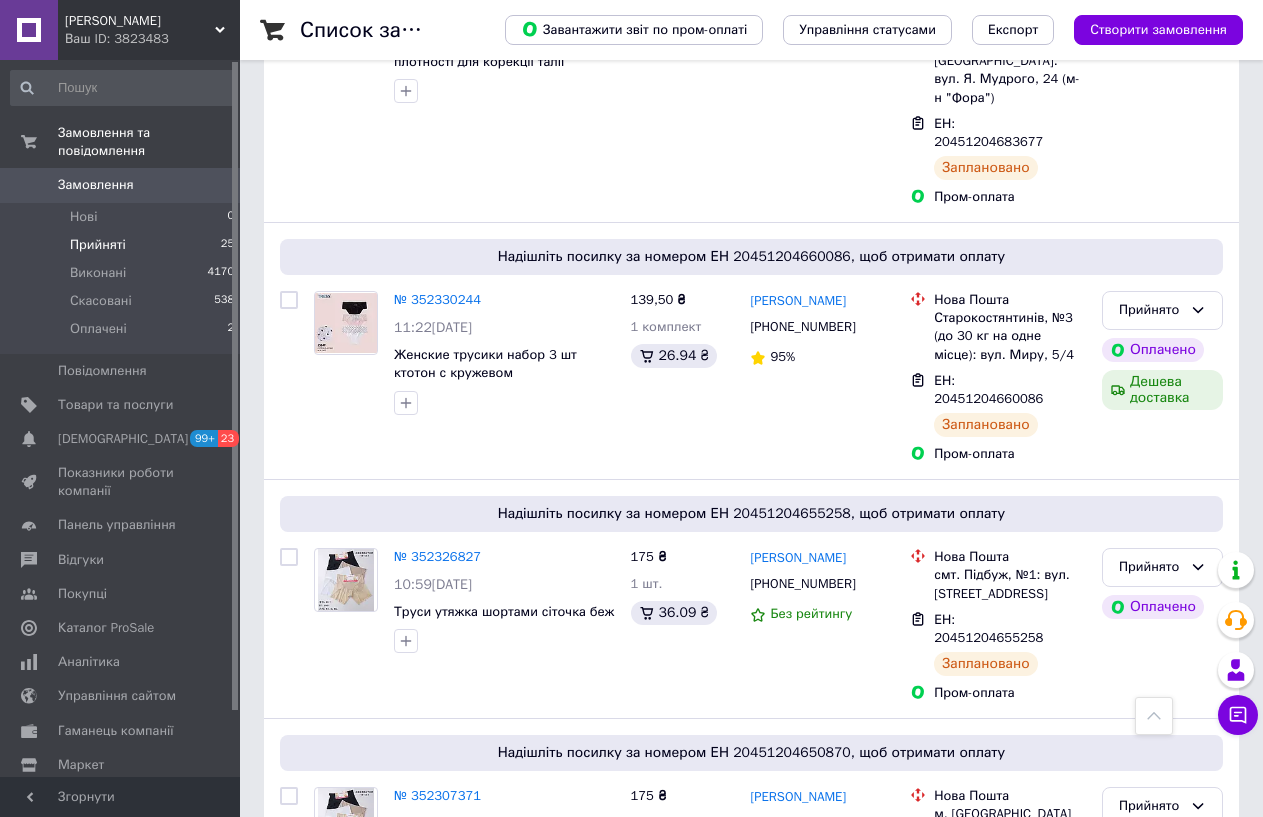 scroll, scrollTop: 3747, scrollLeft: 0, axis: vertical 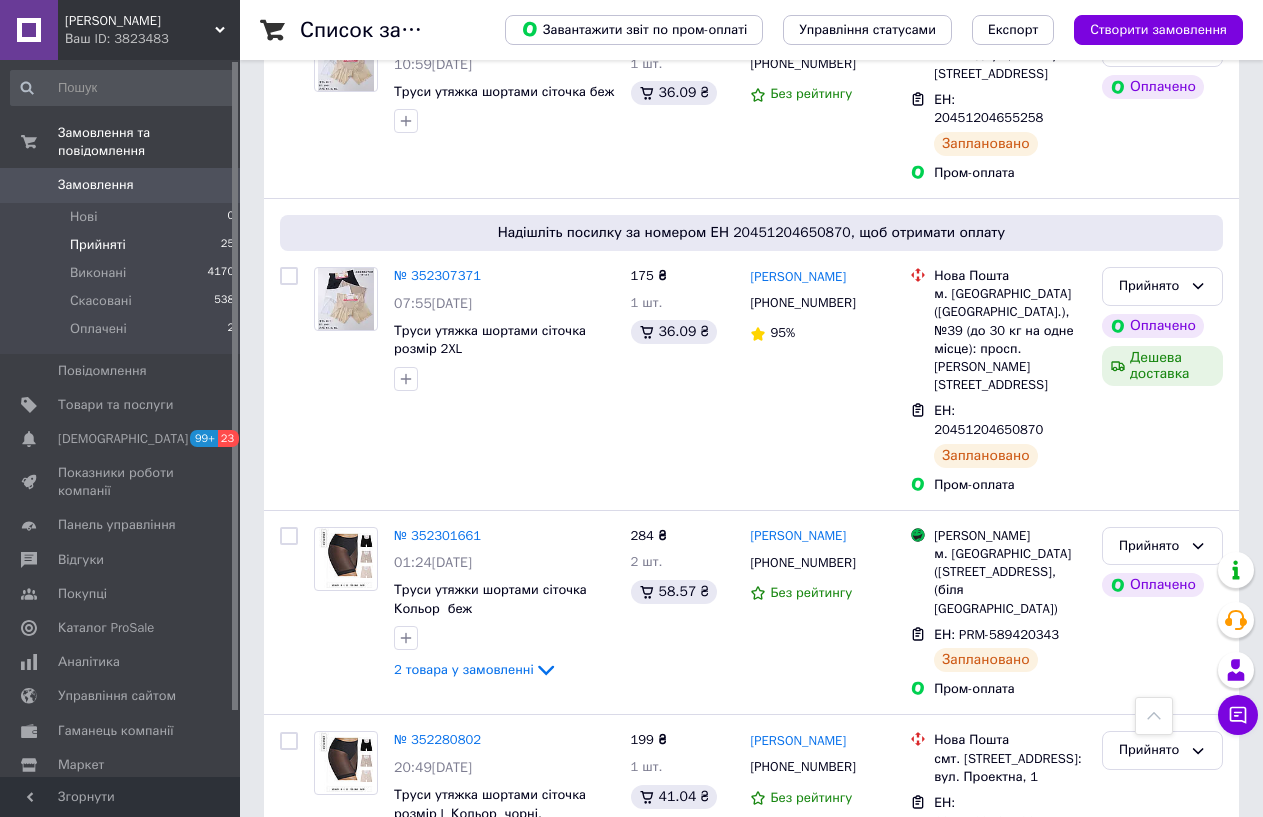 click on "Виконано" at bounding box center [1162, 979] 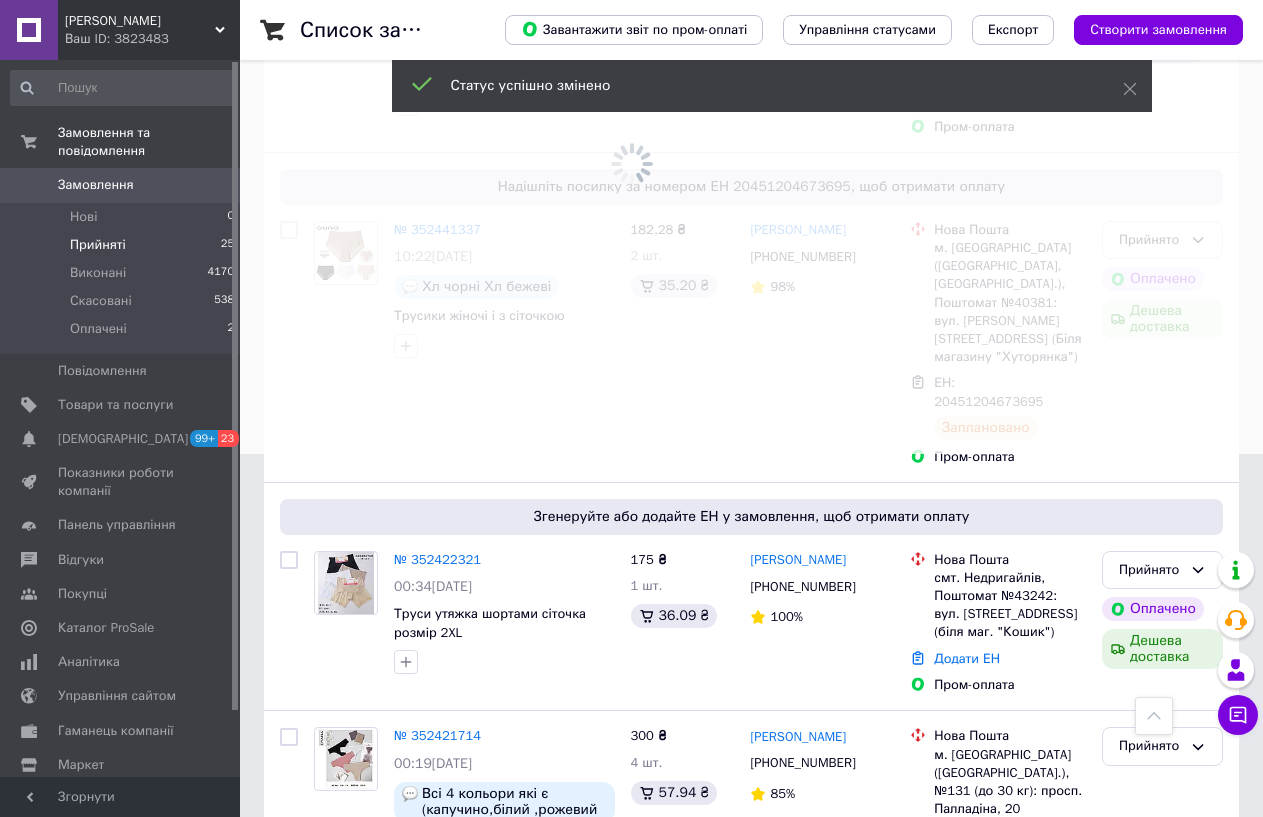 scroll, scrollTop: 0, scrollLeft: 0, axis: both 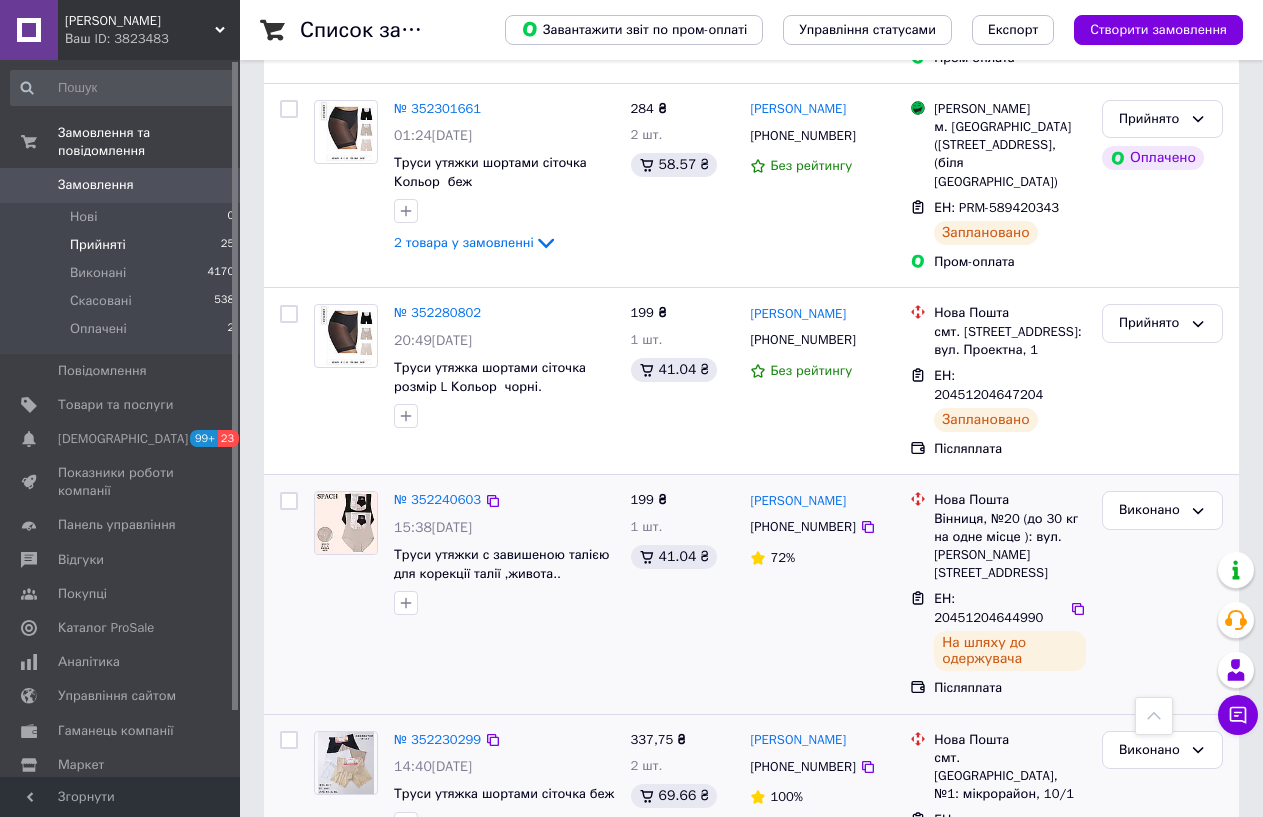 click on "2" at bounding box center [327, 1237] 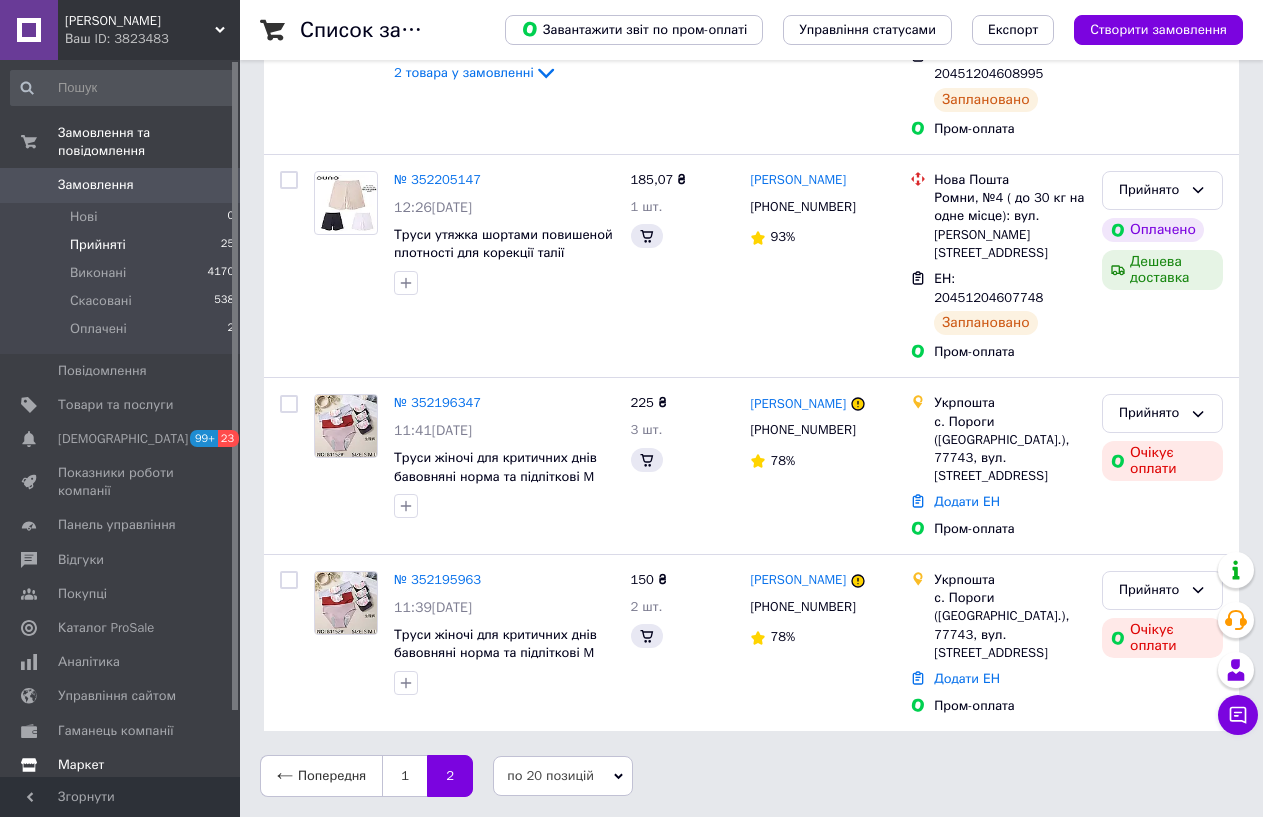 scroll, scrollTop: 0, scrollLeft: 0, axis: both 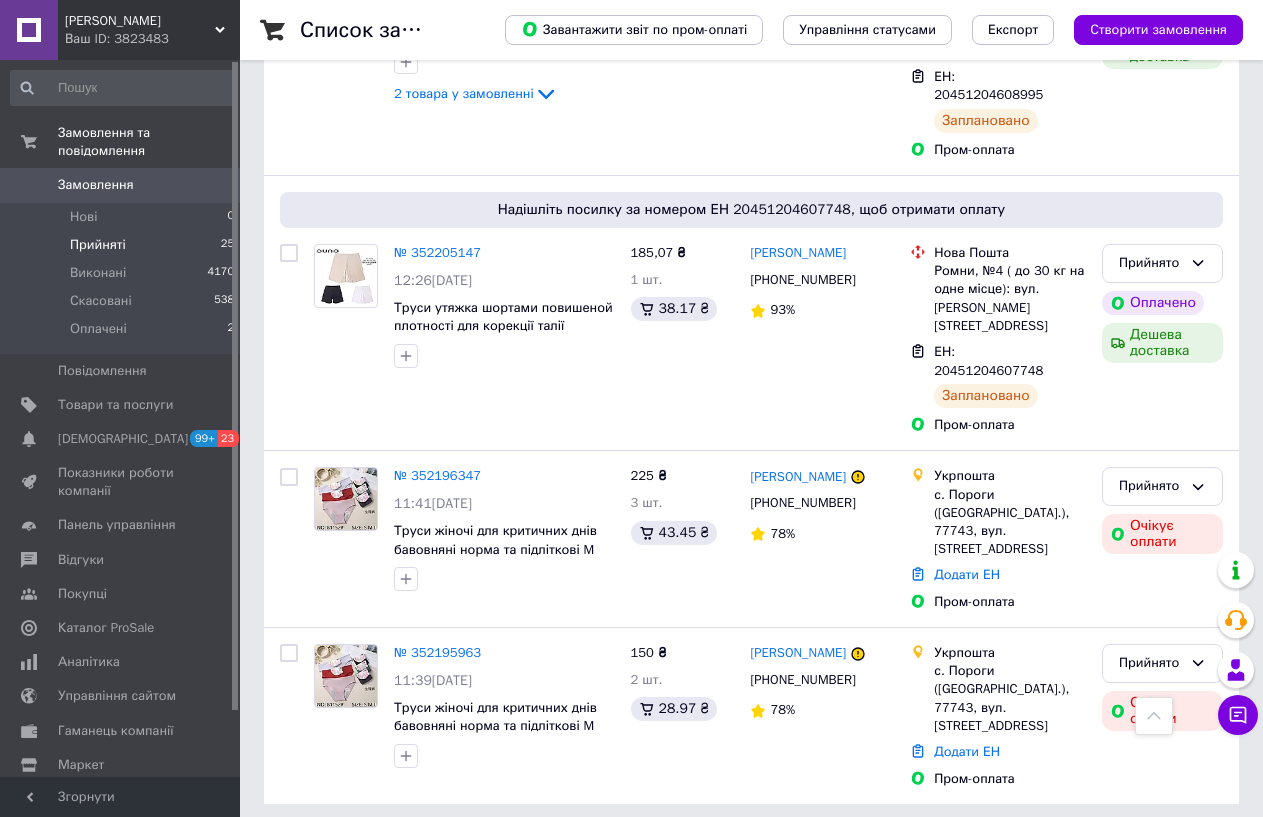click on "1" at bounding box center [404, 849] 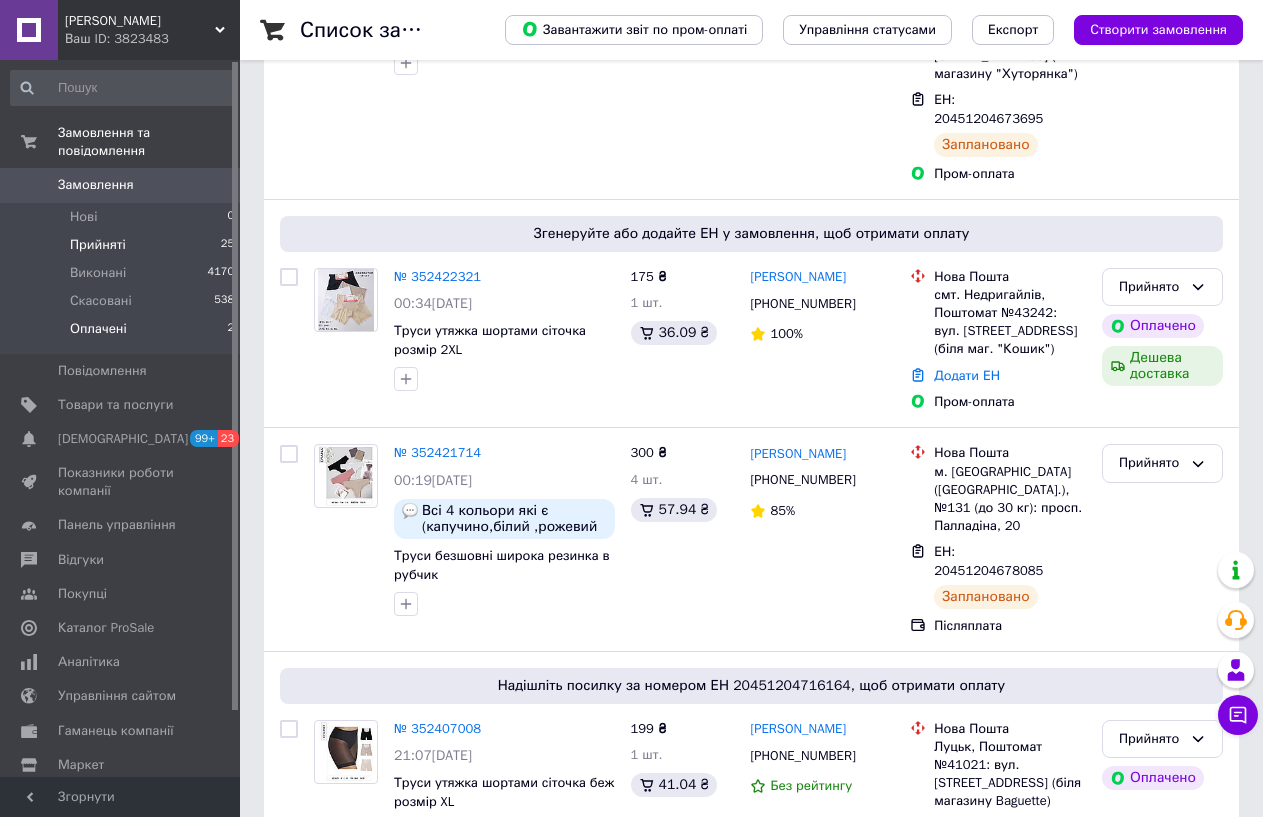 scroll, scrollTop: 0, scrollLeft: 0, axis: both 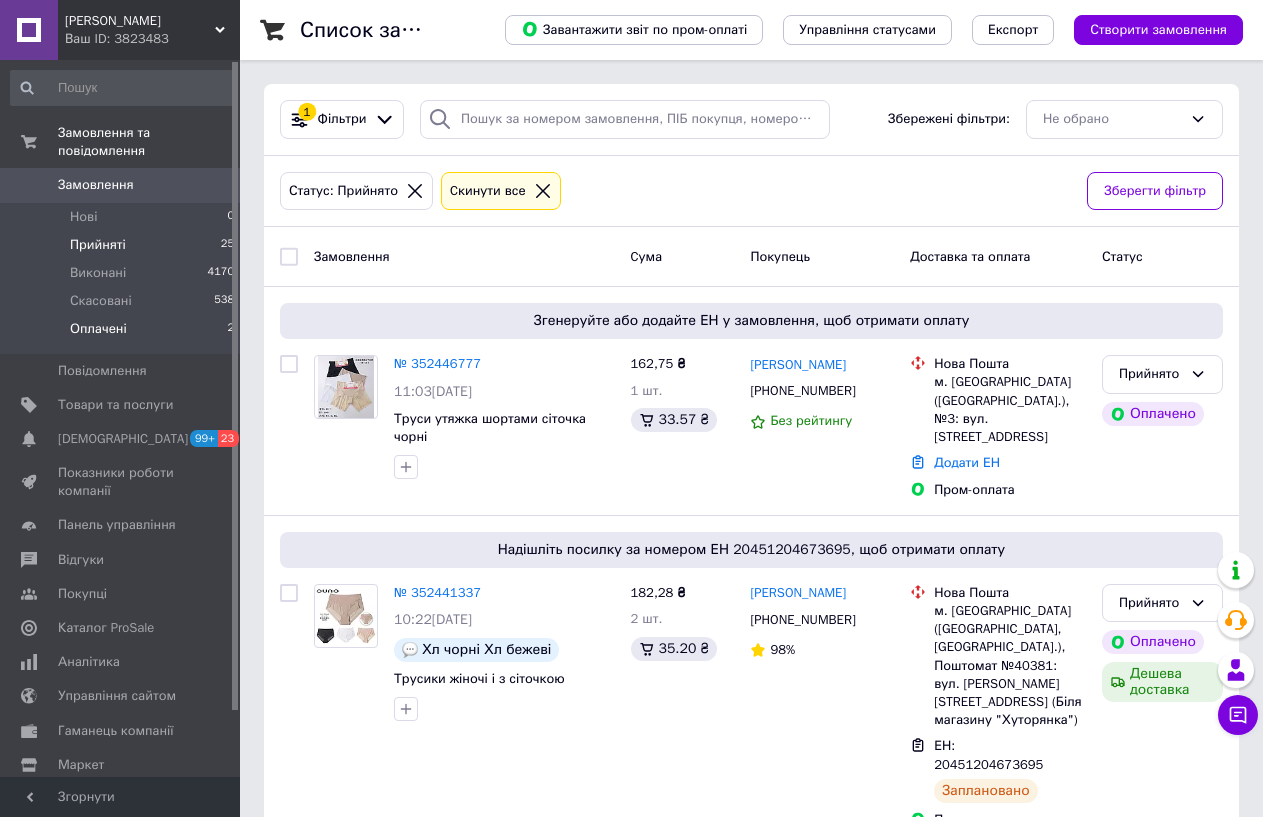 click on "Оплачені 2" at bounding box center (123, 334) 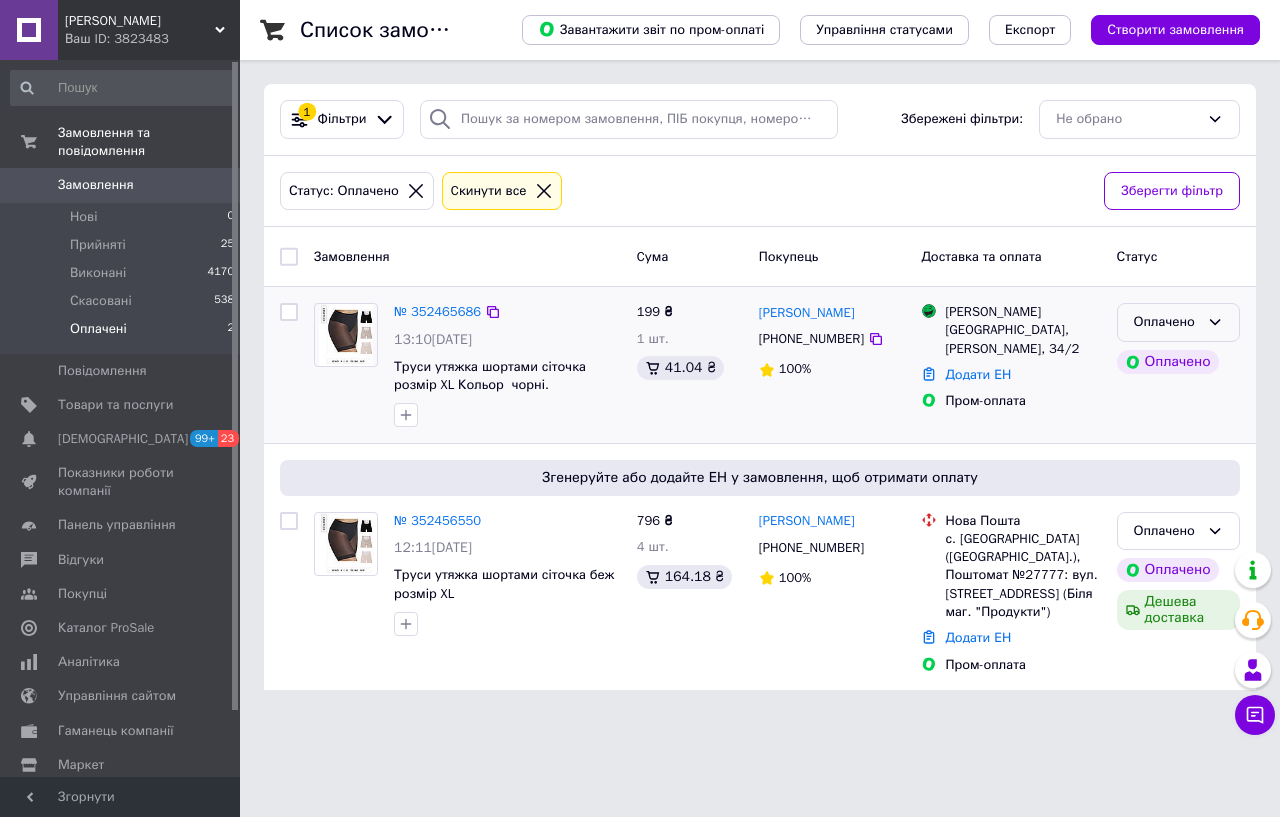 click 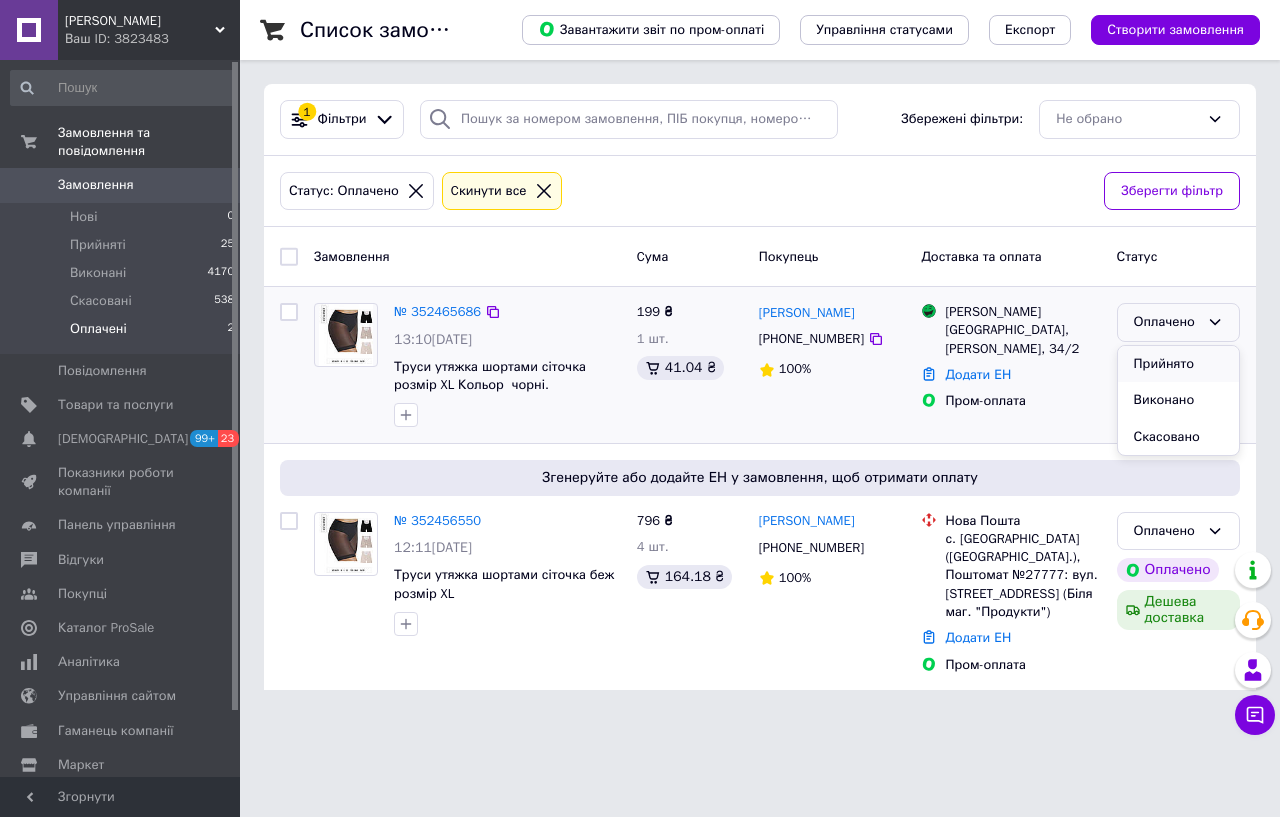 click on "Прийнято" at bounding box center [1178, 364] 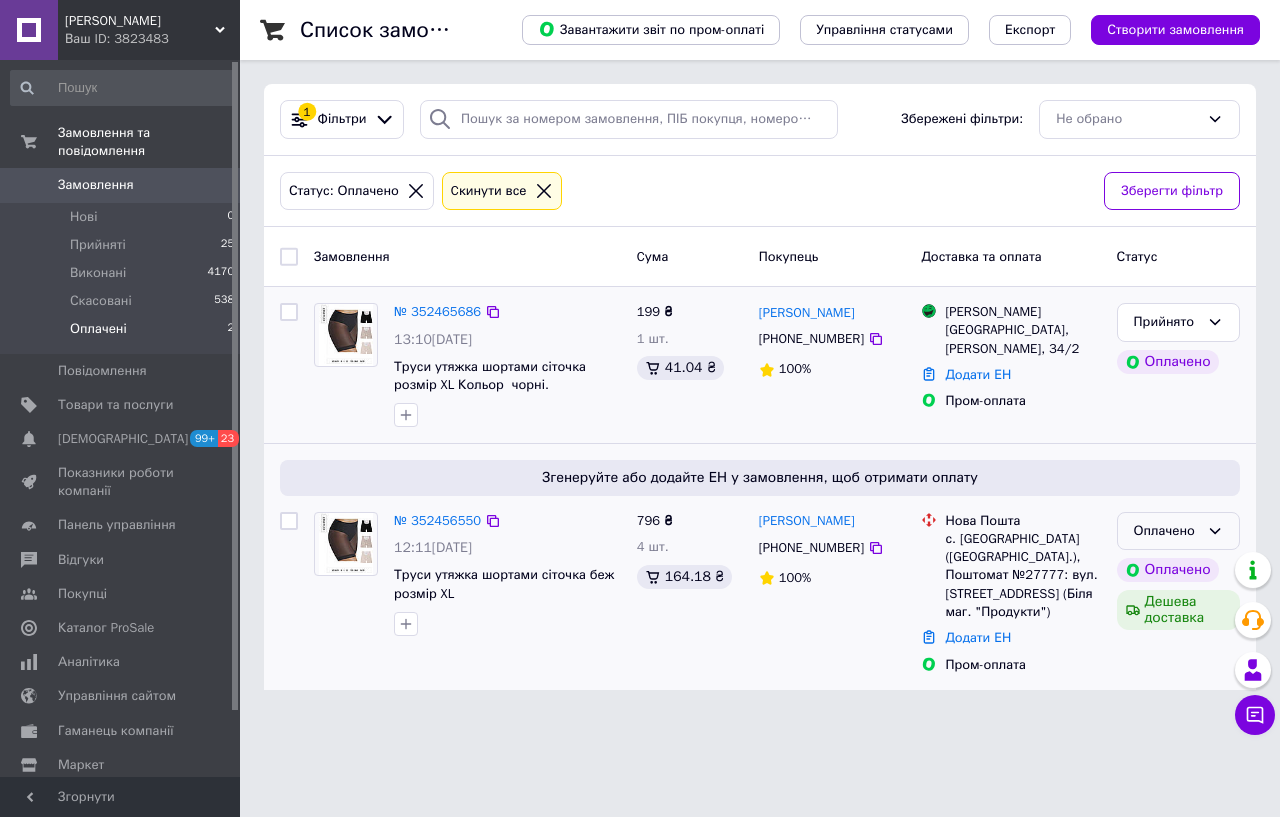 click 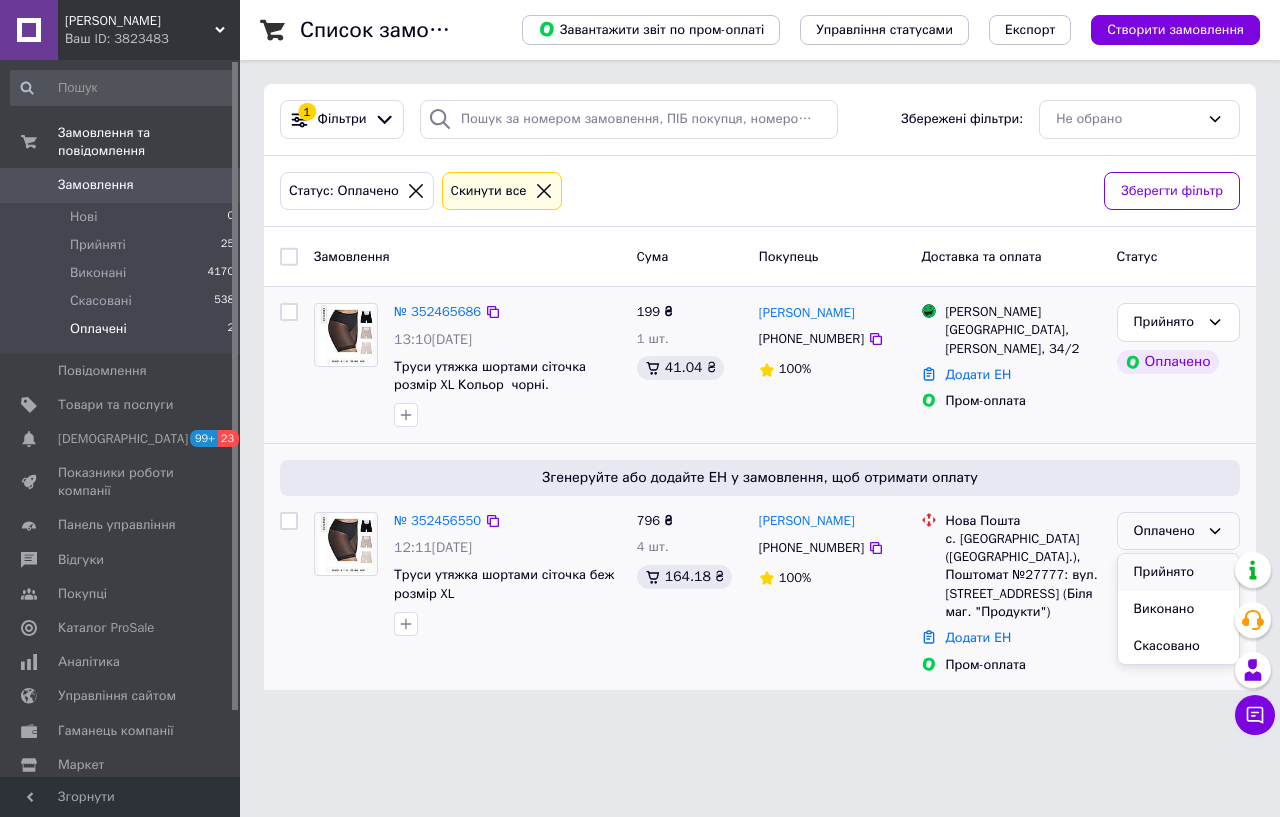 click on "Прийнято" at bounding box center (1178, 572) 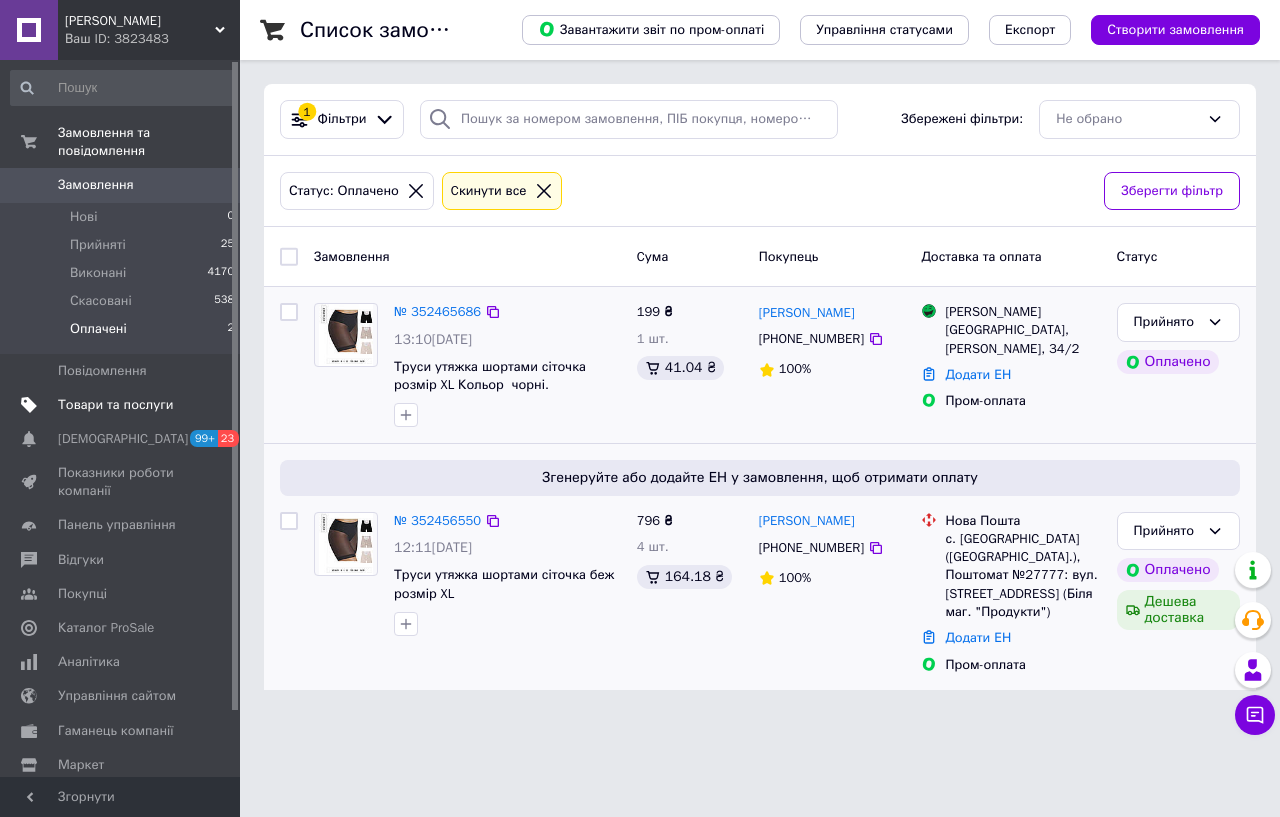 click on "Товари та послуги" at bounding box center [115, 405] 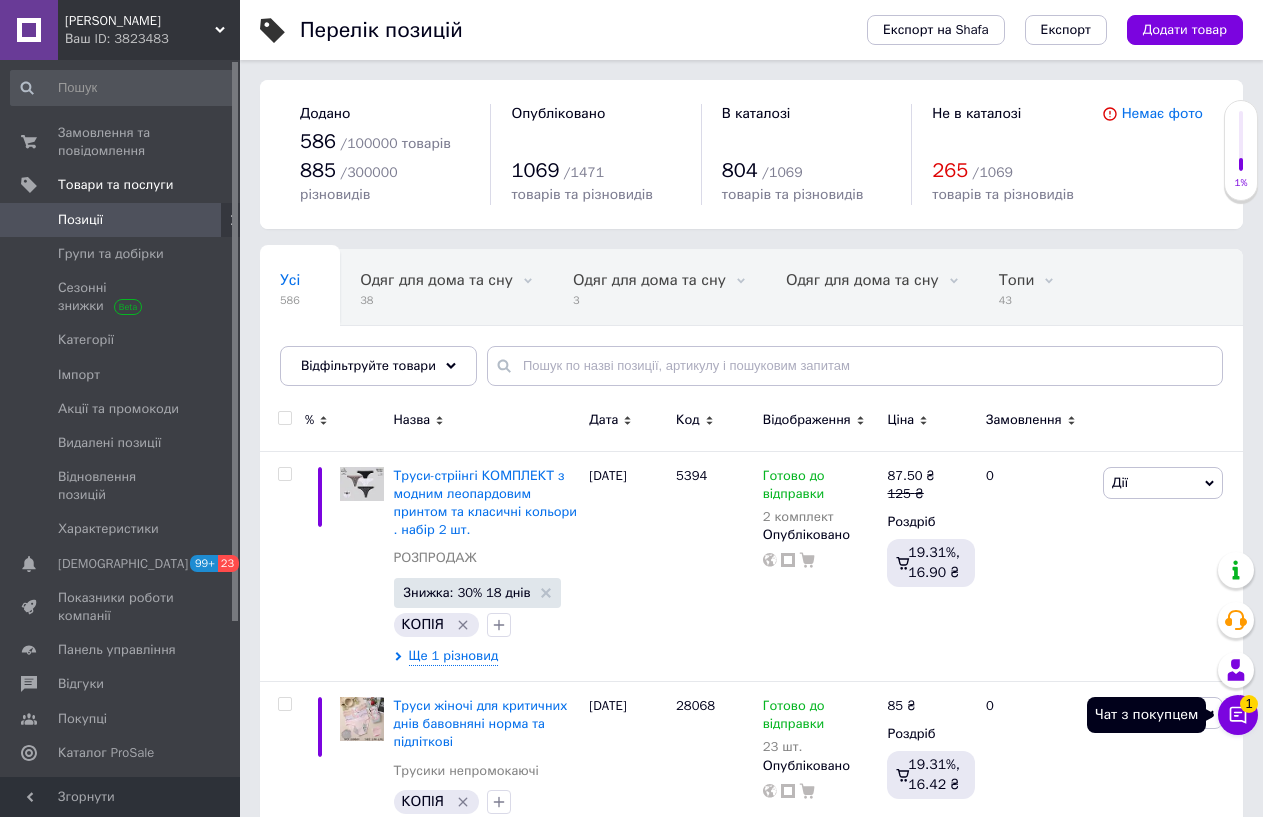 click 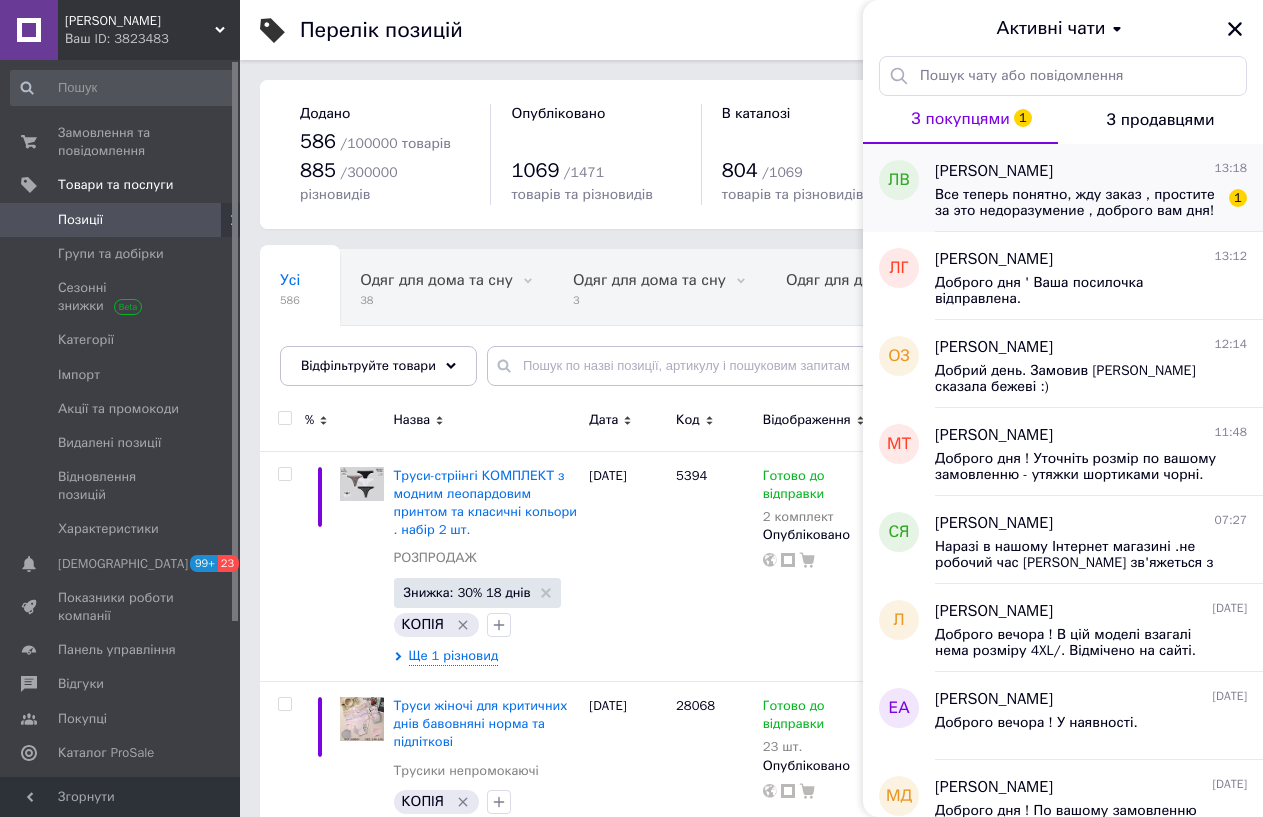 click on "Все теперь понятно, жду заказ , простите за  это недоразумение ,  доброго вам дня!" at bounding box center (1077, 203) 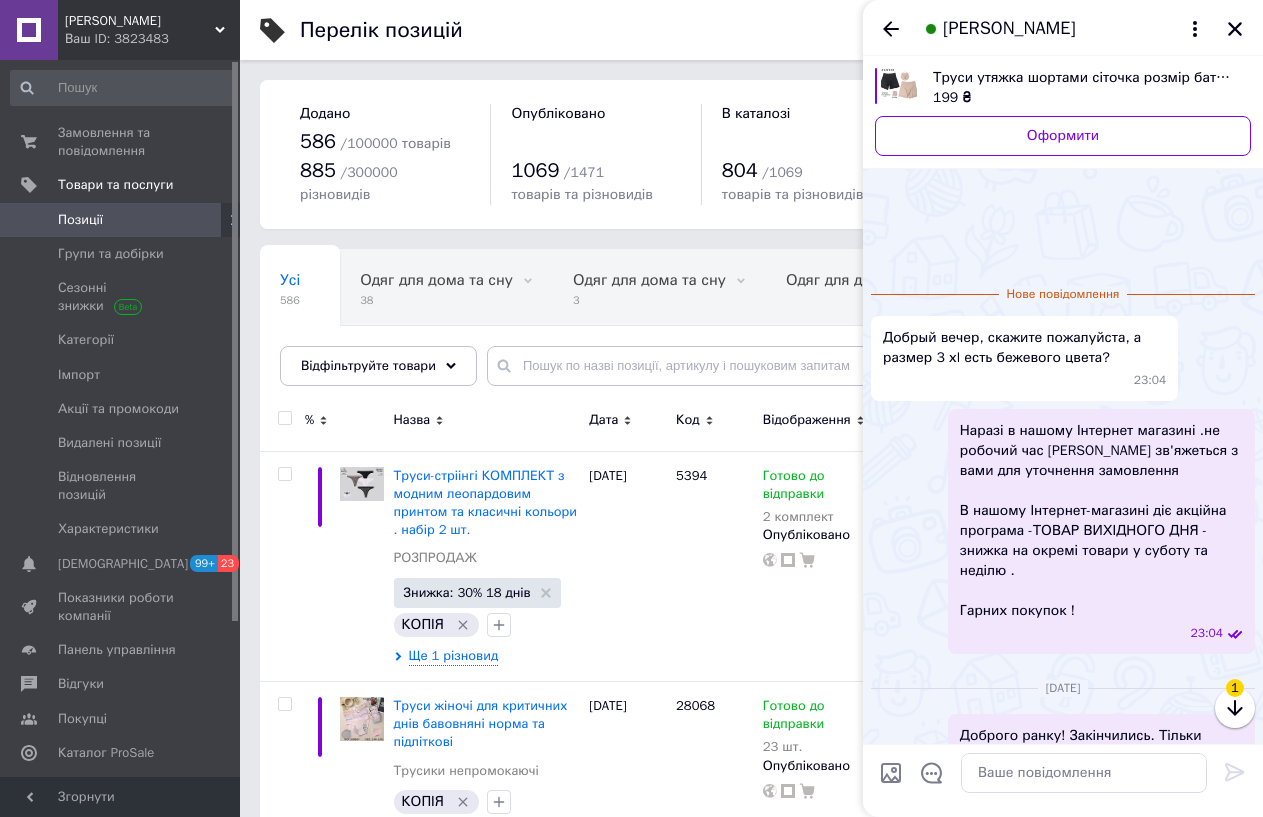 scroll, scrollTop: 115, scrollLeft: 0, axis: vertical 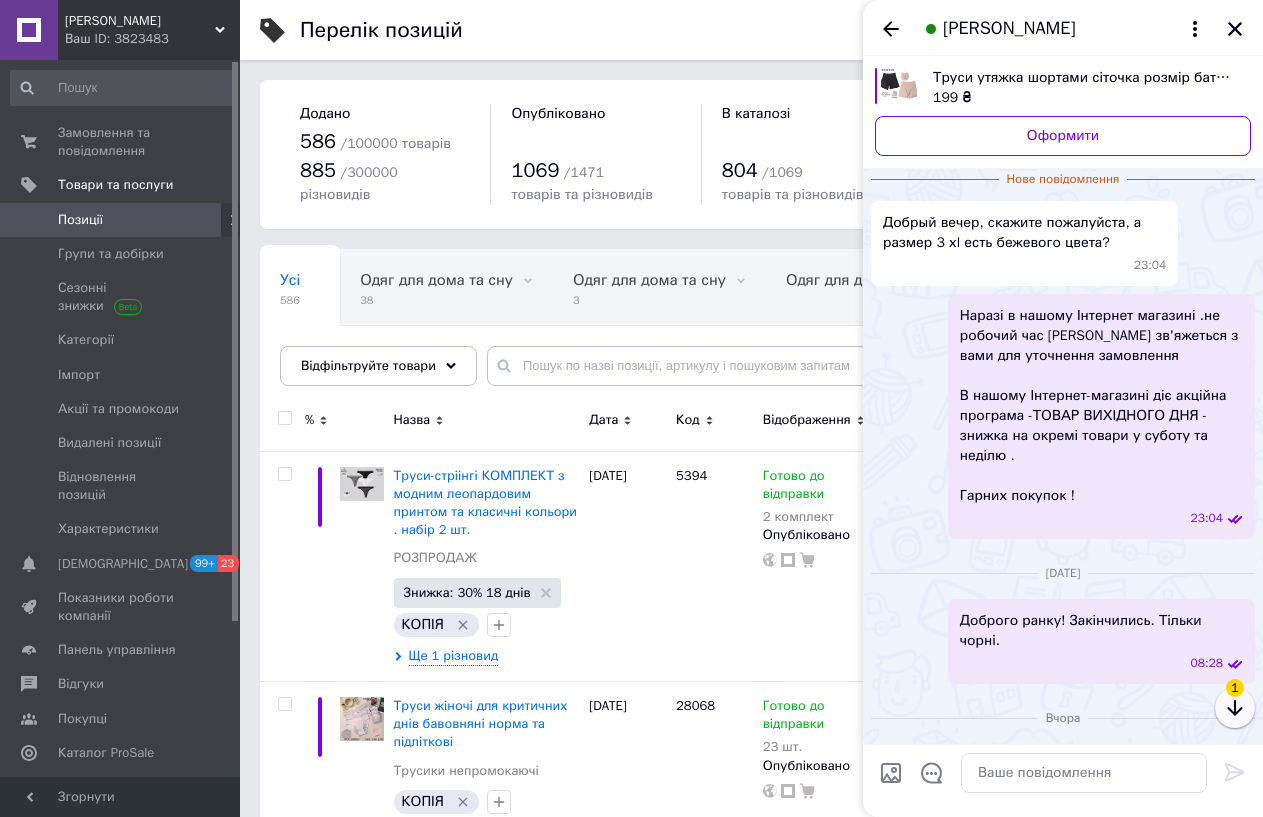 click 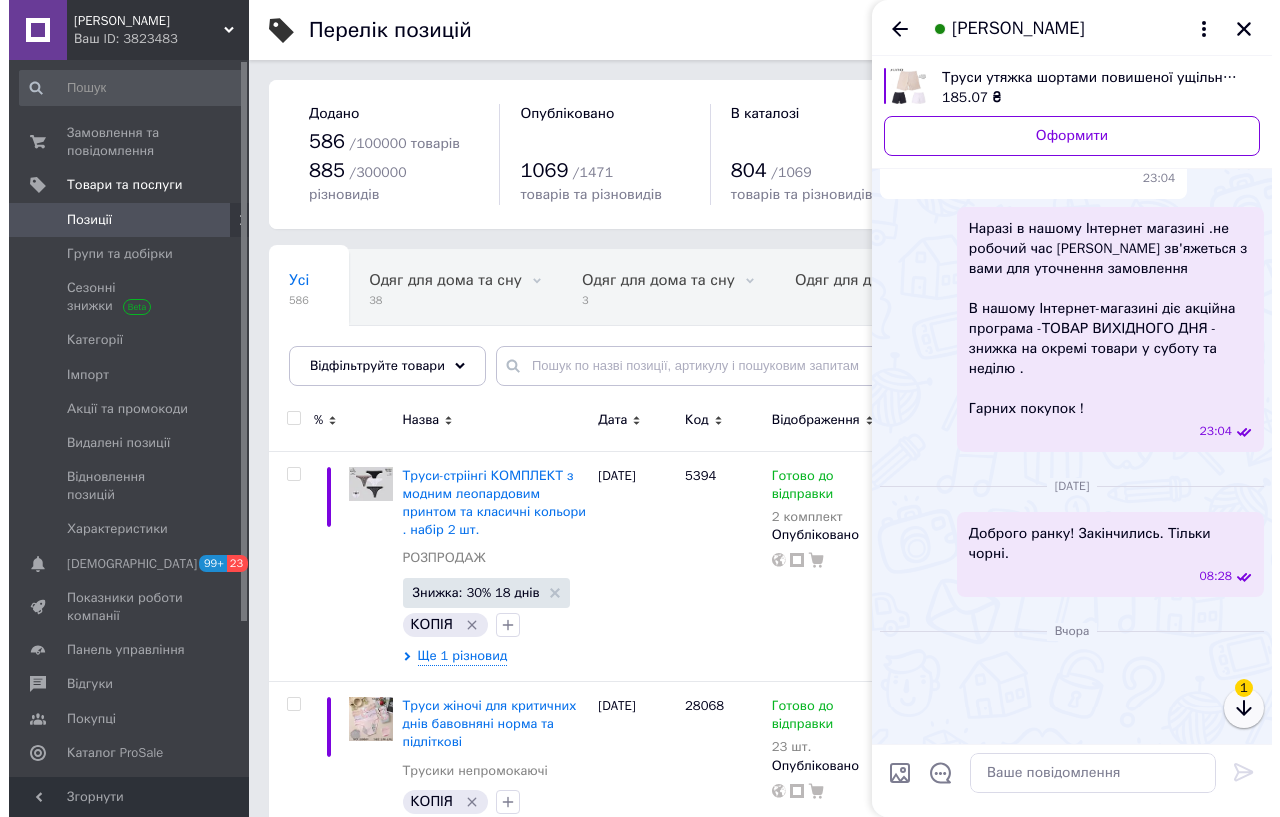 scroll, scrollTop: 708, scrollLeft: 0, axis: vertical 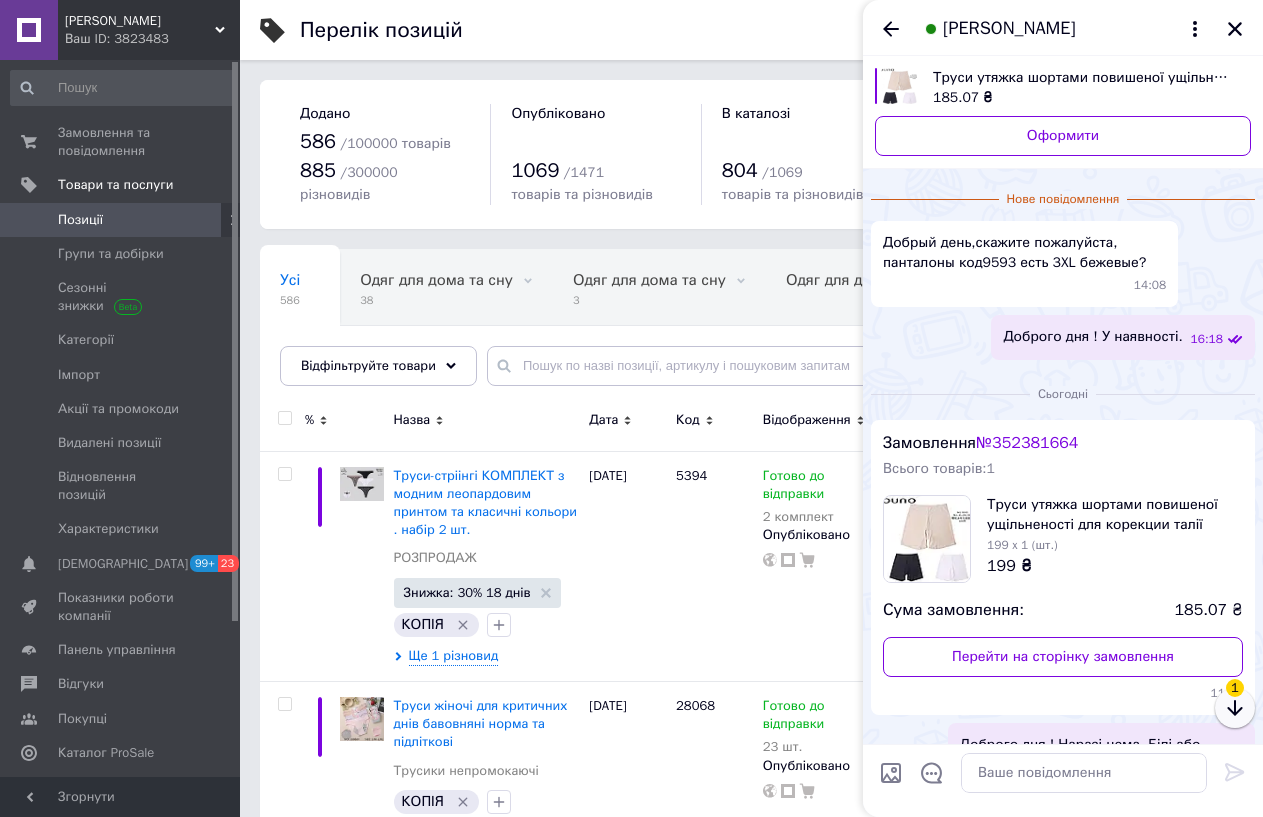 click 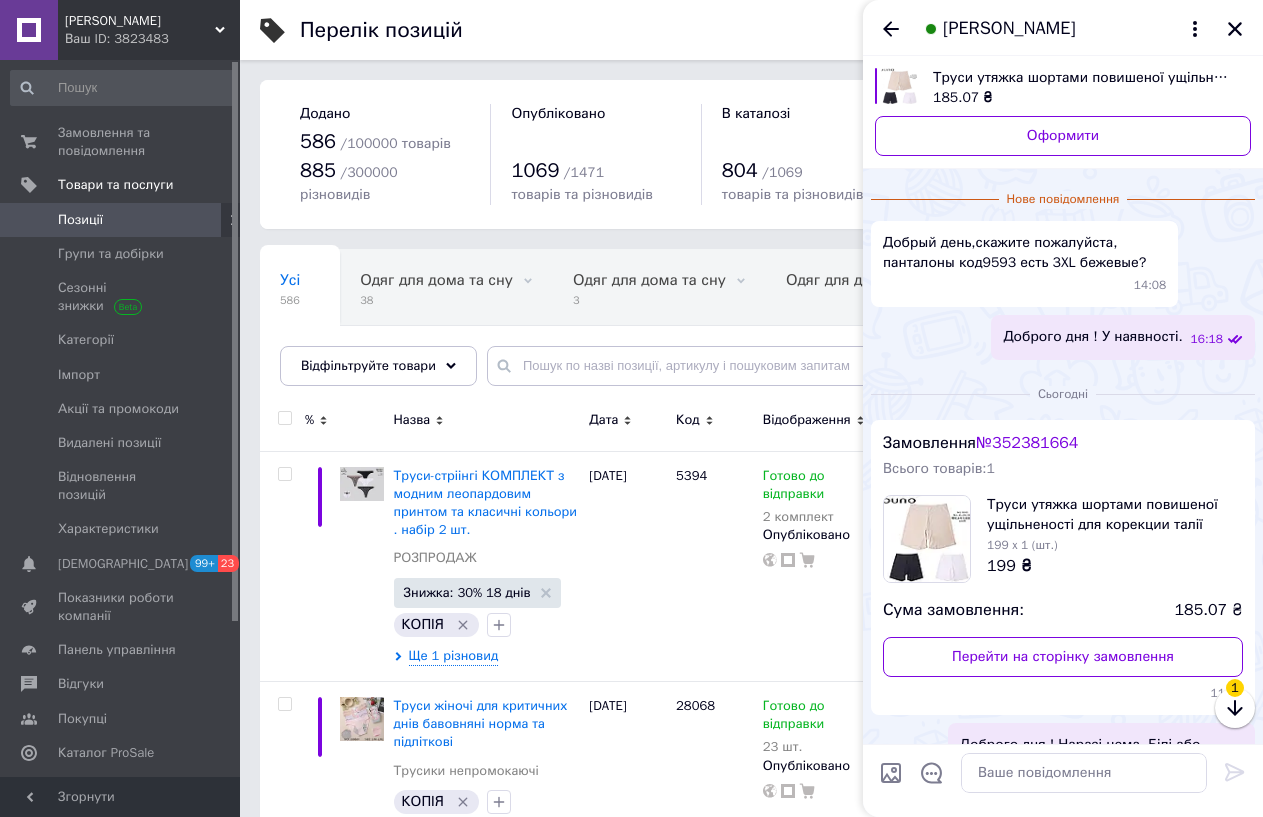 click on "11:39" at bounding box center [1105, 787] 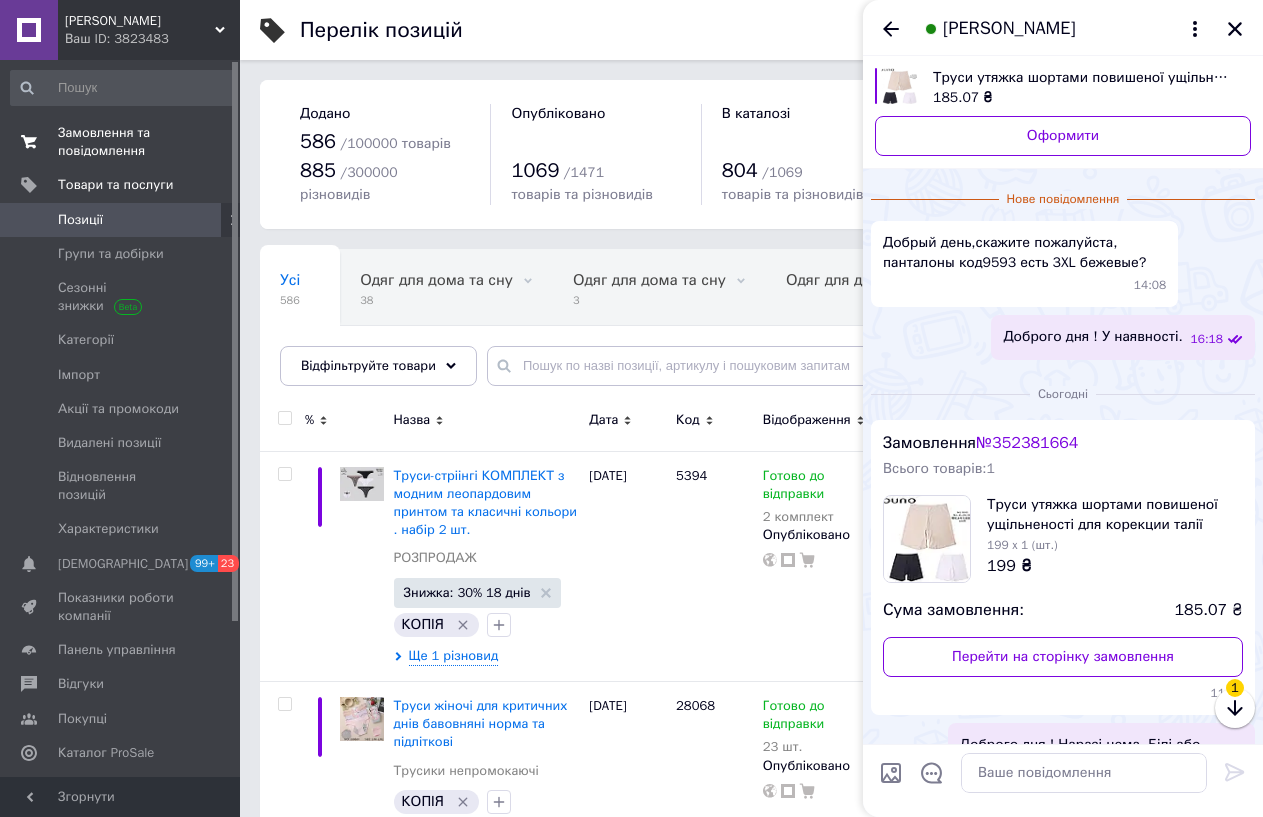 click on "Замовлення та повідомлення" at bounding box center [121, 142] 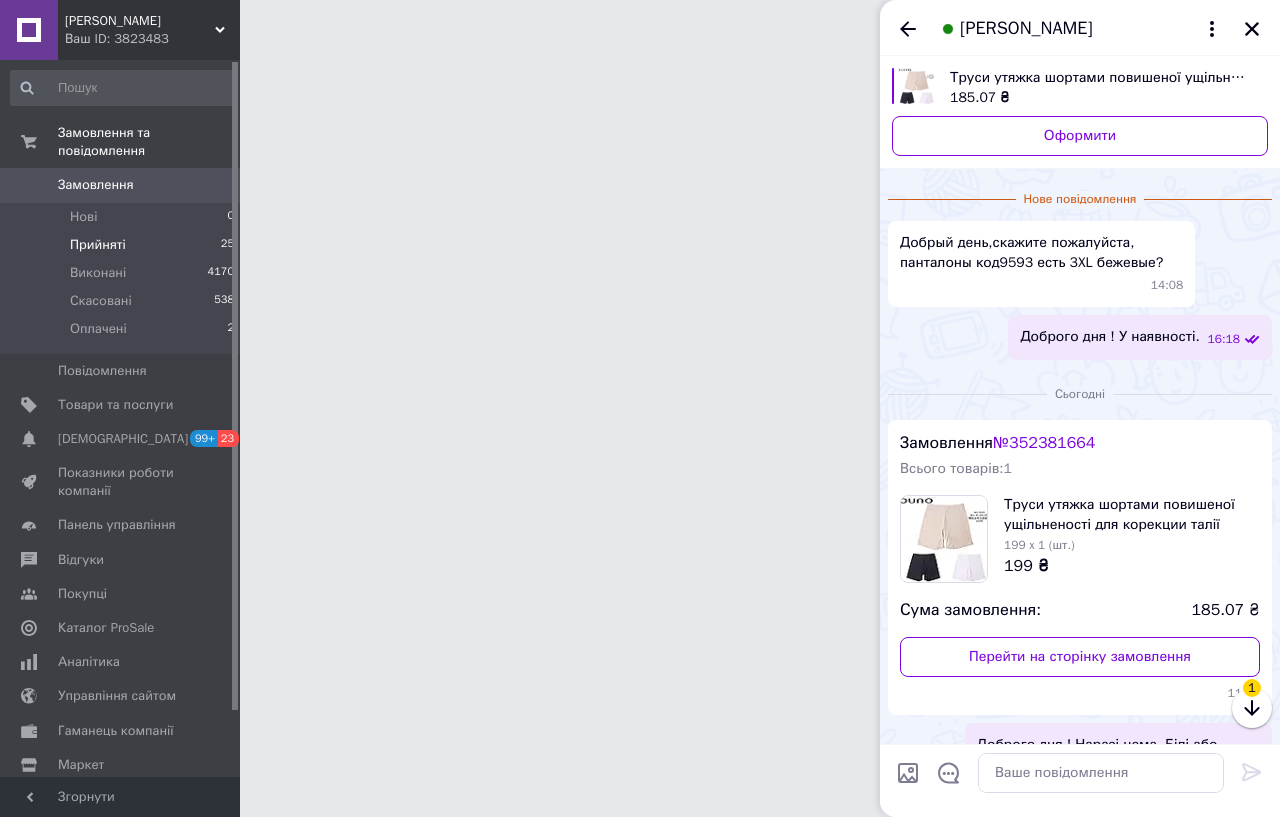 click on "Прийняті 25" at bounding box center [123, 245] 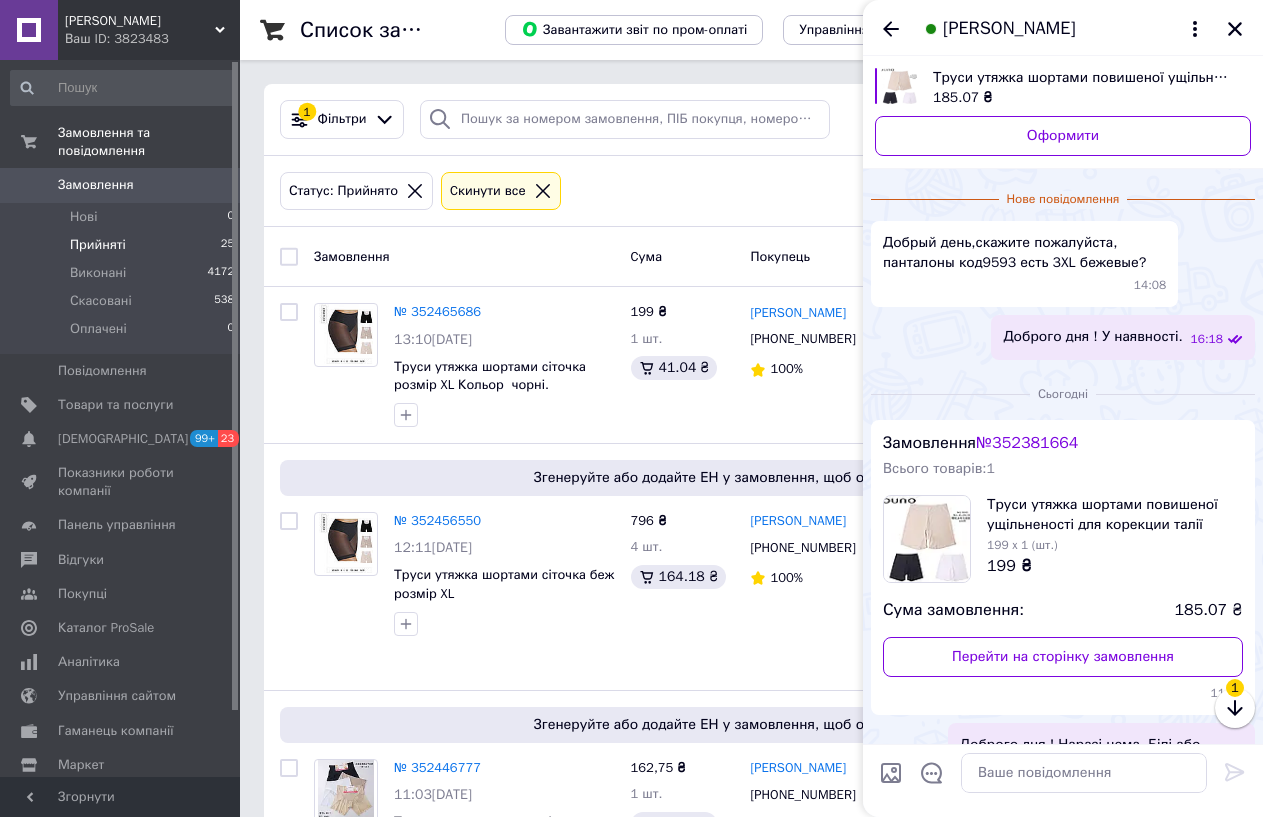 click on "Замовлення" at bounding box center [121, 185] 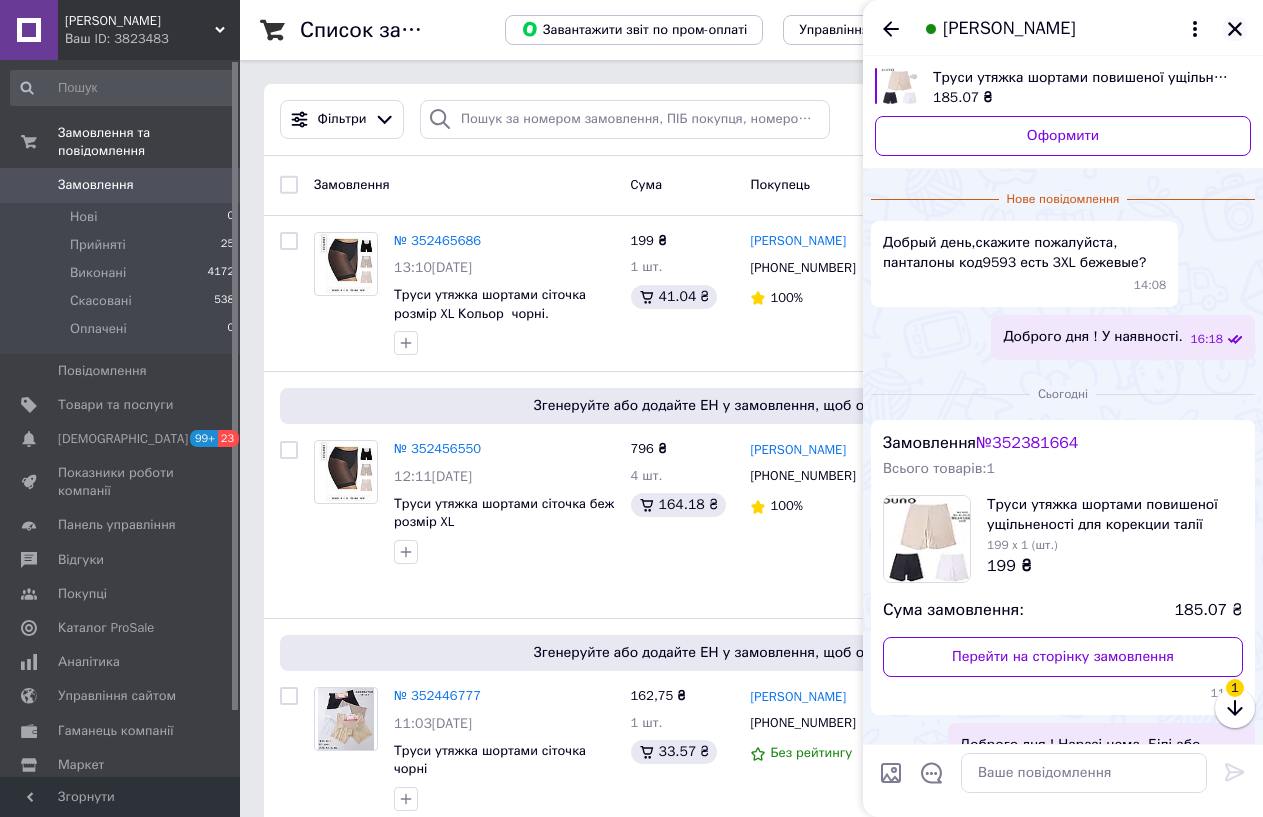 click 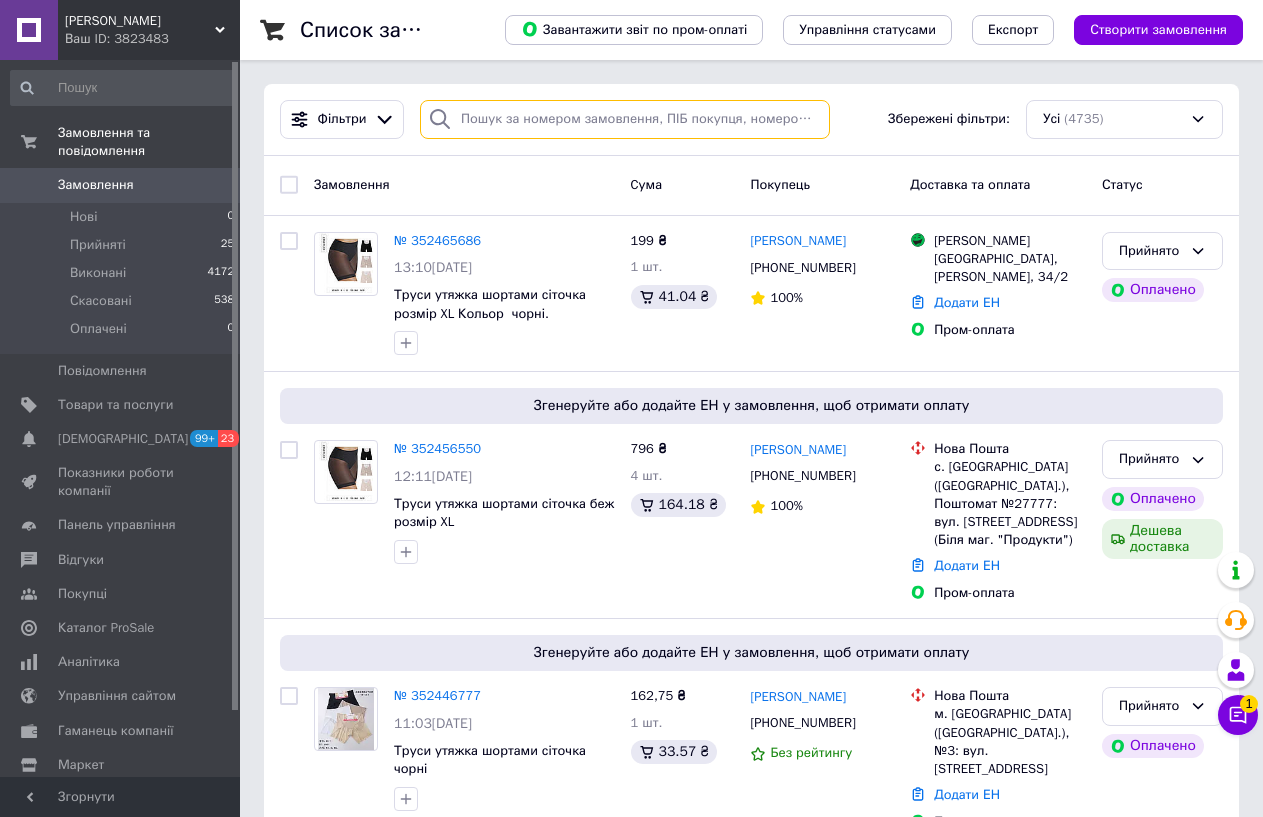 click at bounding box center (625, 119) 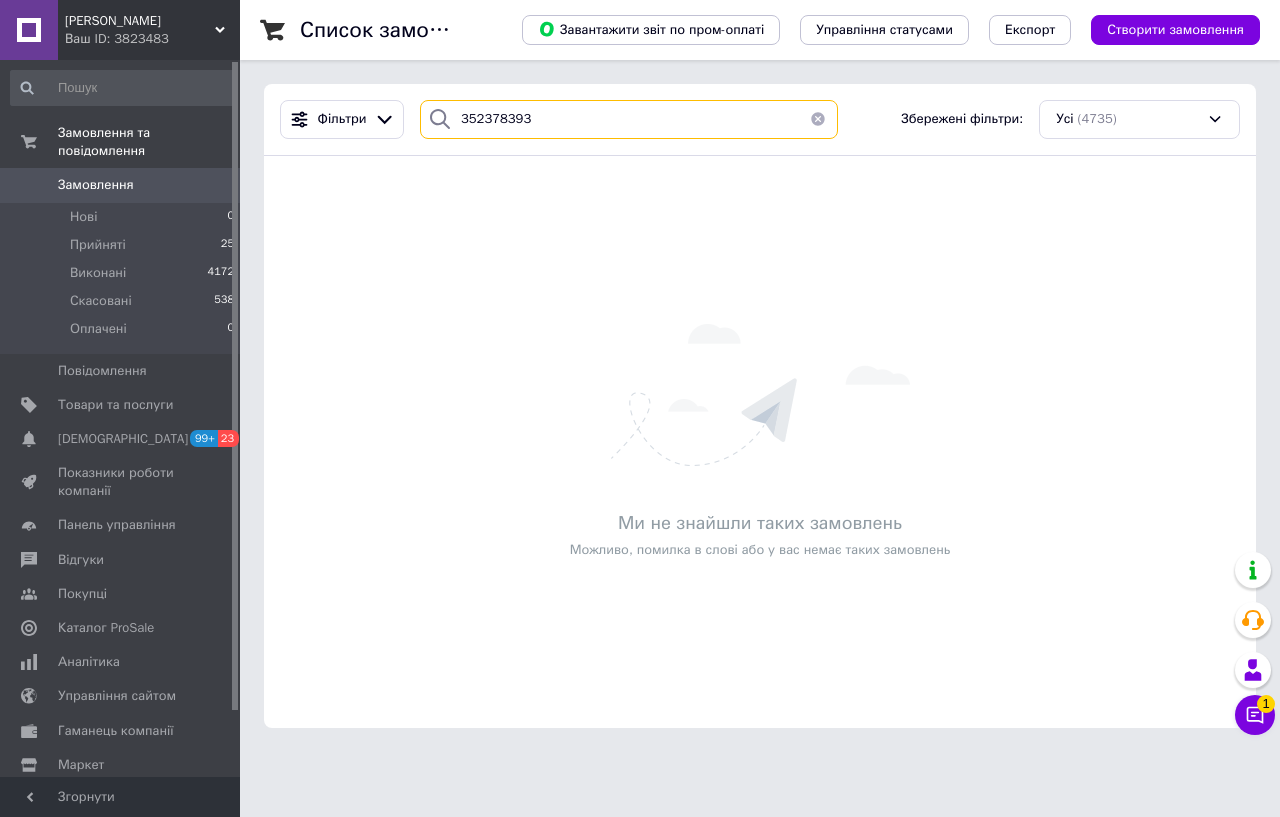 type on "352378393" 